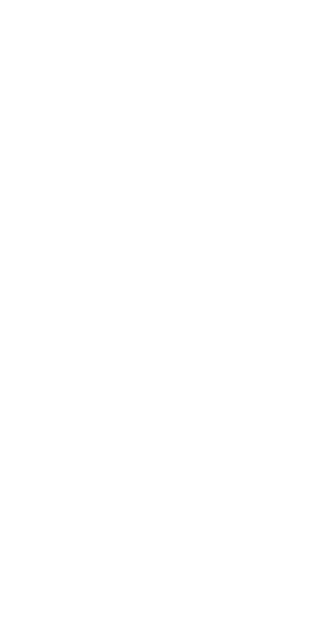 scroll, scrollTop: 0, scrollLeft: 0, axis: both 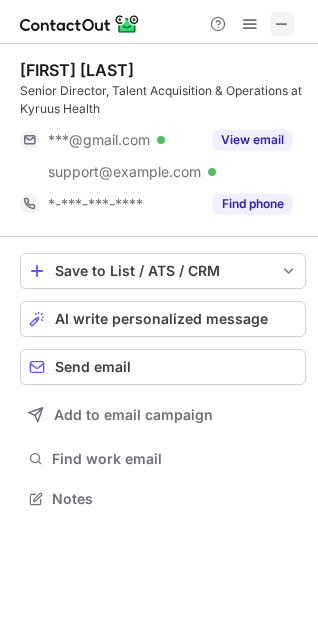click at bounding box center (282, 24) 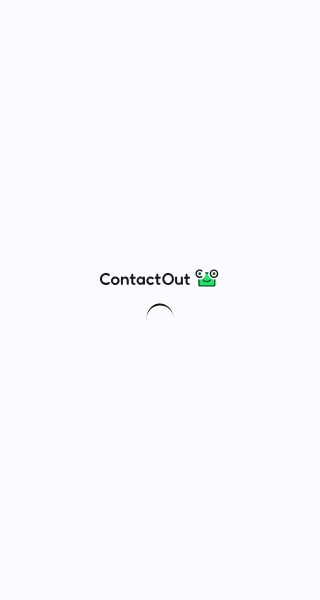 scroll, scrollTop: 0, scrollLeft: 0, axis: both 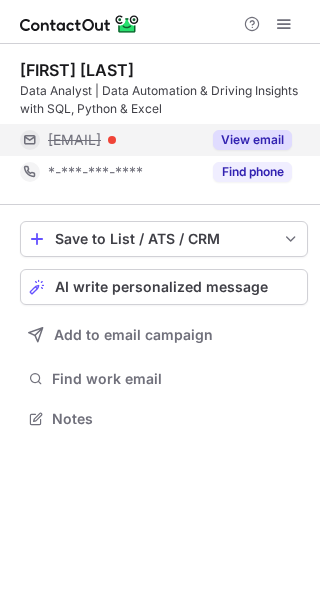 click on "View email" at bounding box center [252, 140] 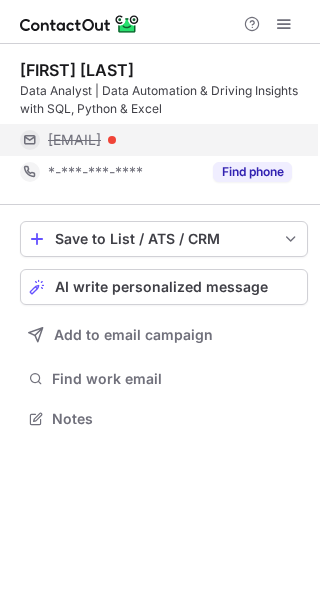 click on "cherishma@hirenza.in" at bounding box center [74, 140] 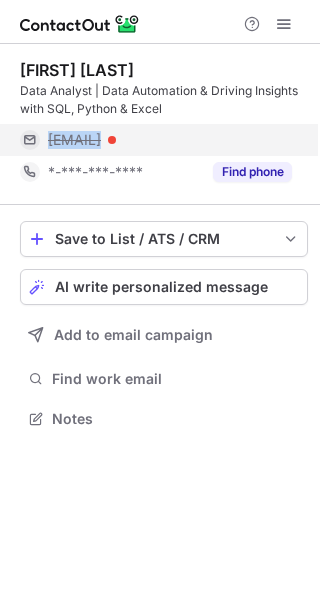 click on "cherishma@hirenza.in" at bounding box center [74, 140] 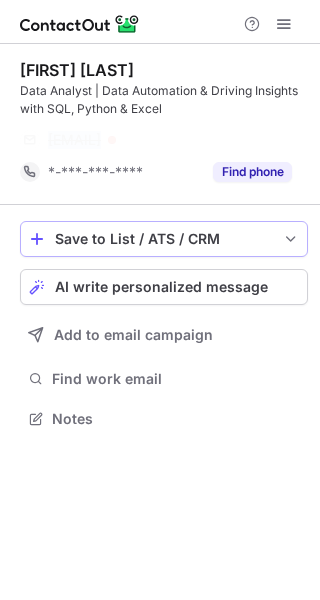 copy on "cherishma@hirenza.in" 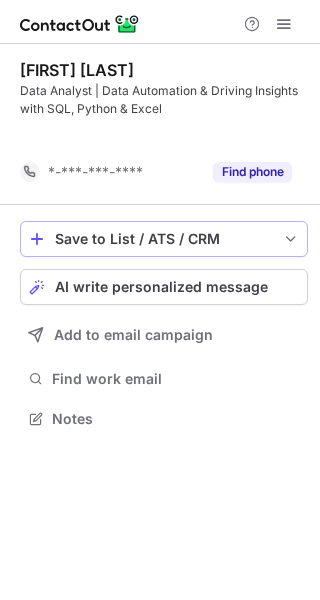 scroll, scrollTop: 372, scrollLeft: 320, axis: both 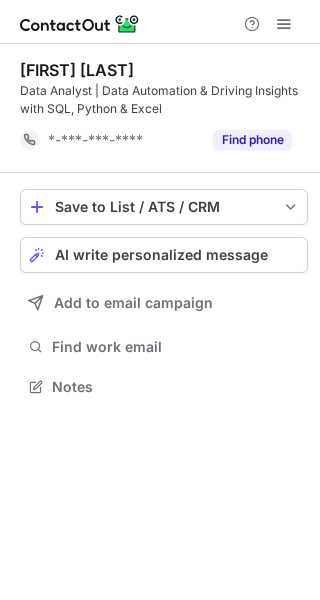 click on "Data Analyst | Data Automation & Driving Insights with SQL, Python & Excel" at bounding box center (164, 100) 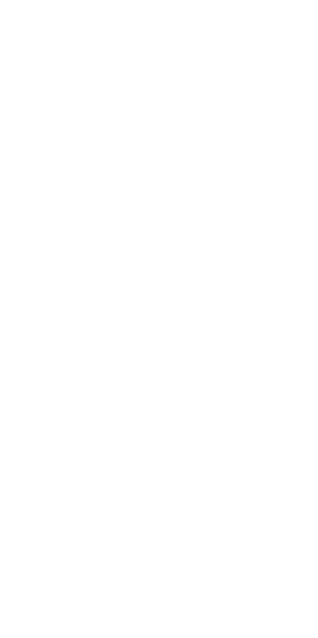 scroll, scrollTop: 0, scrollLeft: 0, axis: both 